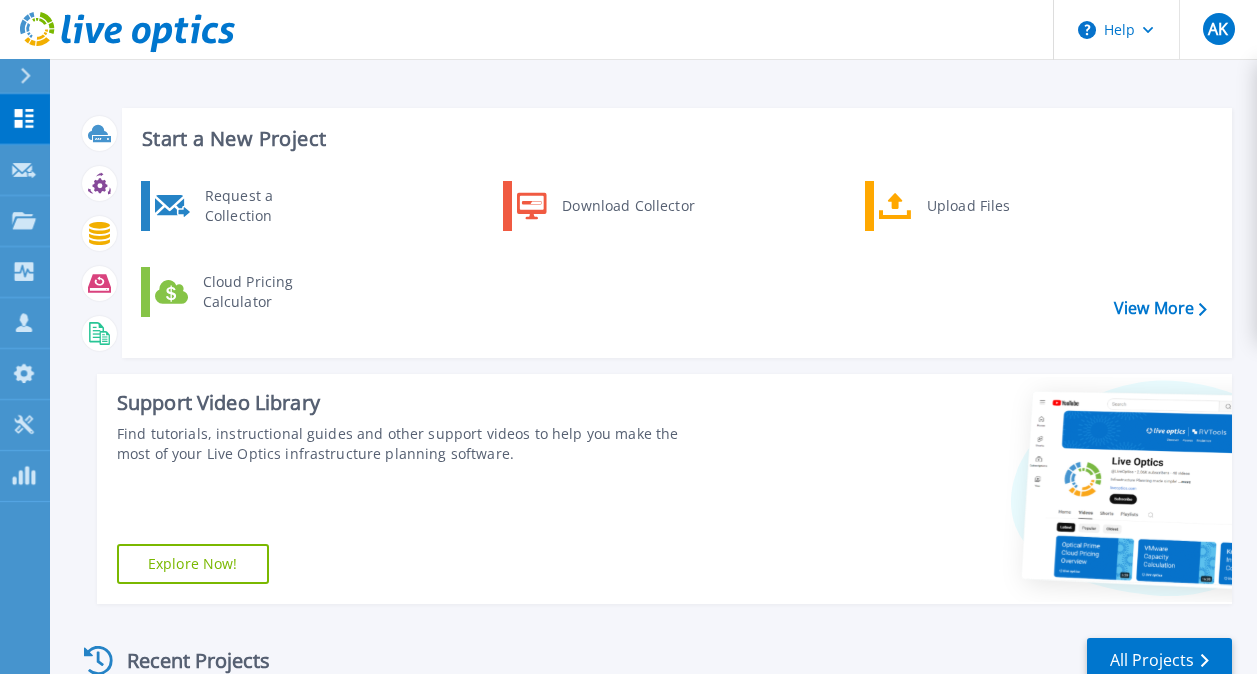 scroll, scrollTop: 0, scrollLeft: 0, axis: both 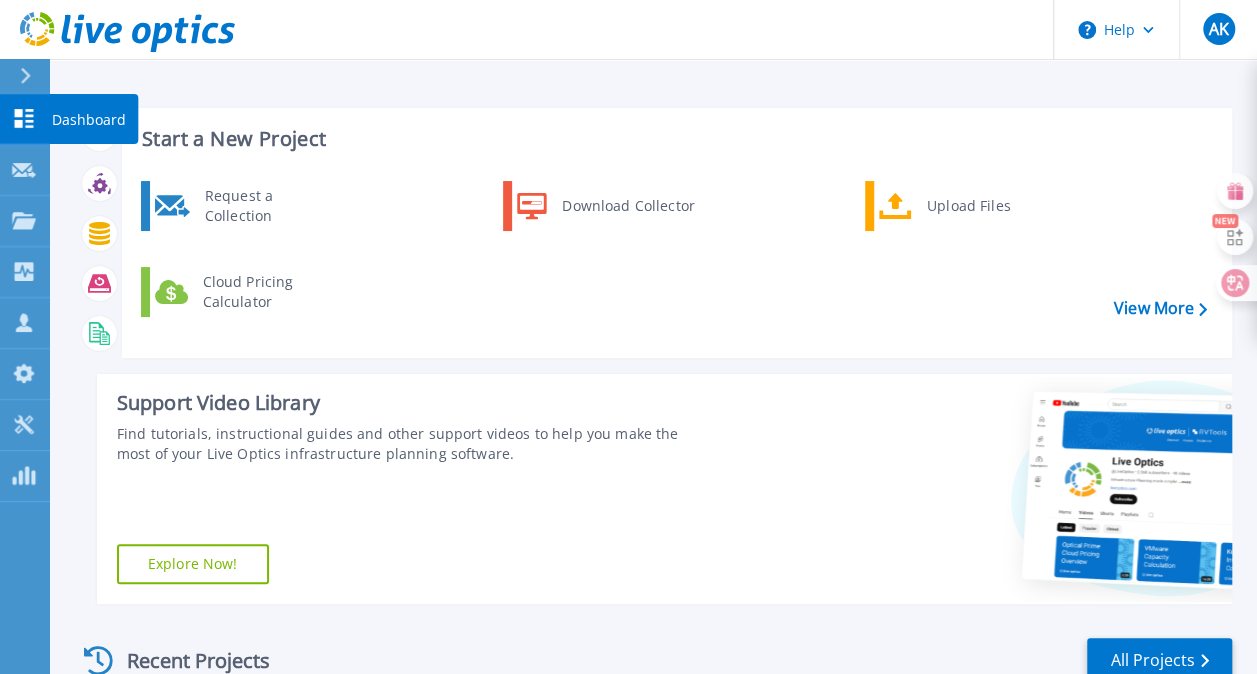 click on "Dashboard" at bounding box center (89, 120) 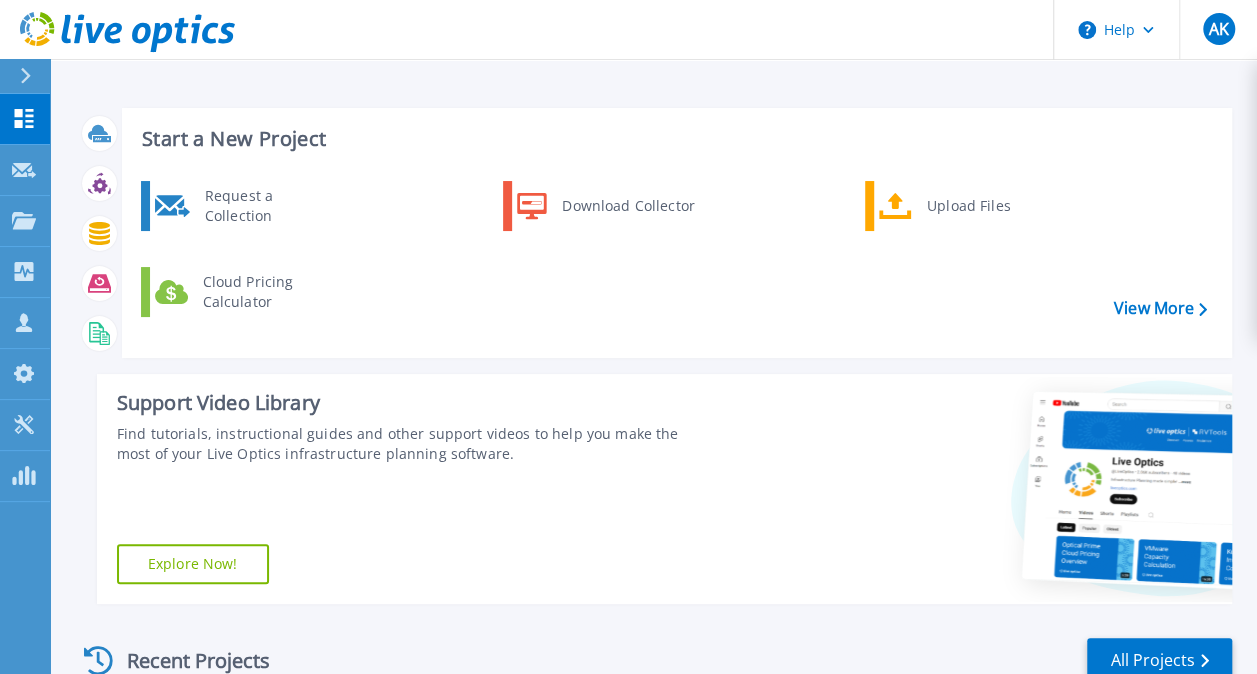 scroll, scrollTop: 300, scrollLeft: 0, axis: vertical 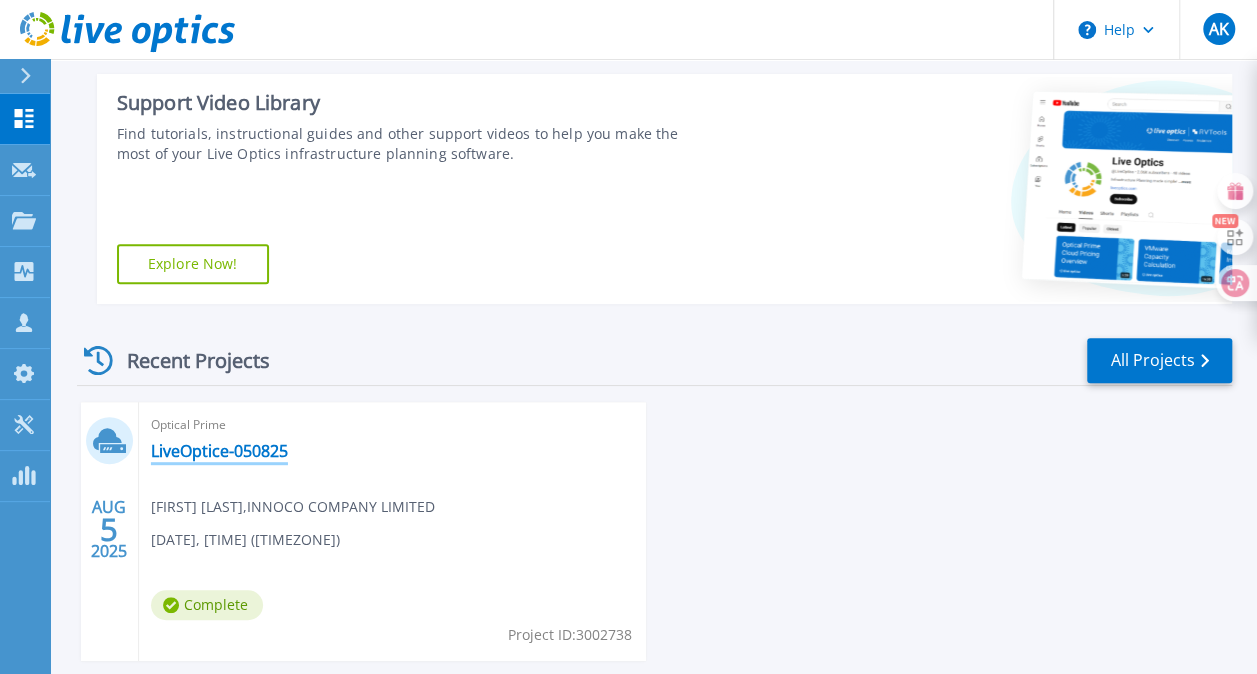 click on "LiveOptice-050825" at bounding box center (219, 451) 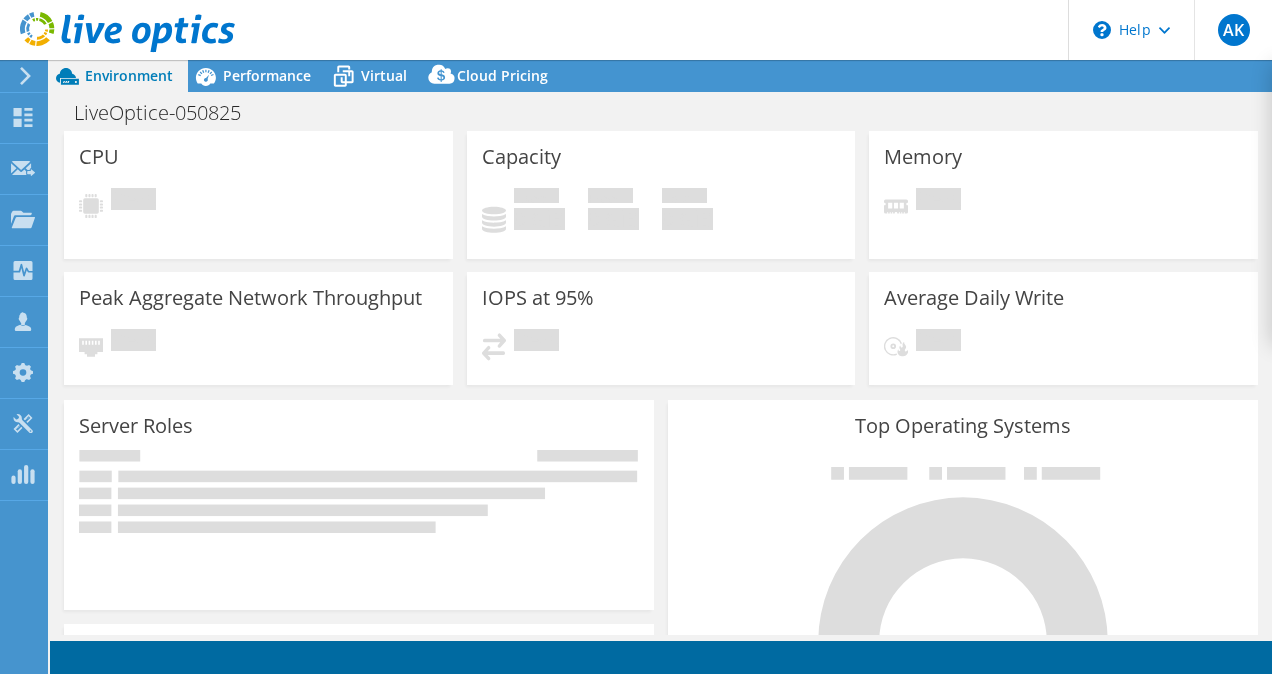scroll, scrollTop: 0, scrollLeft: 0, axis: both 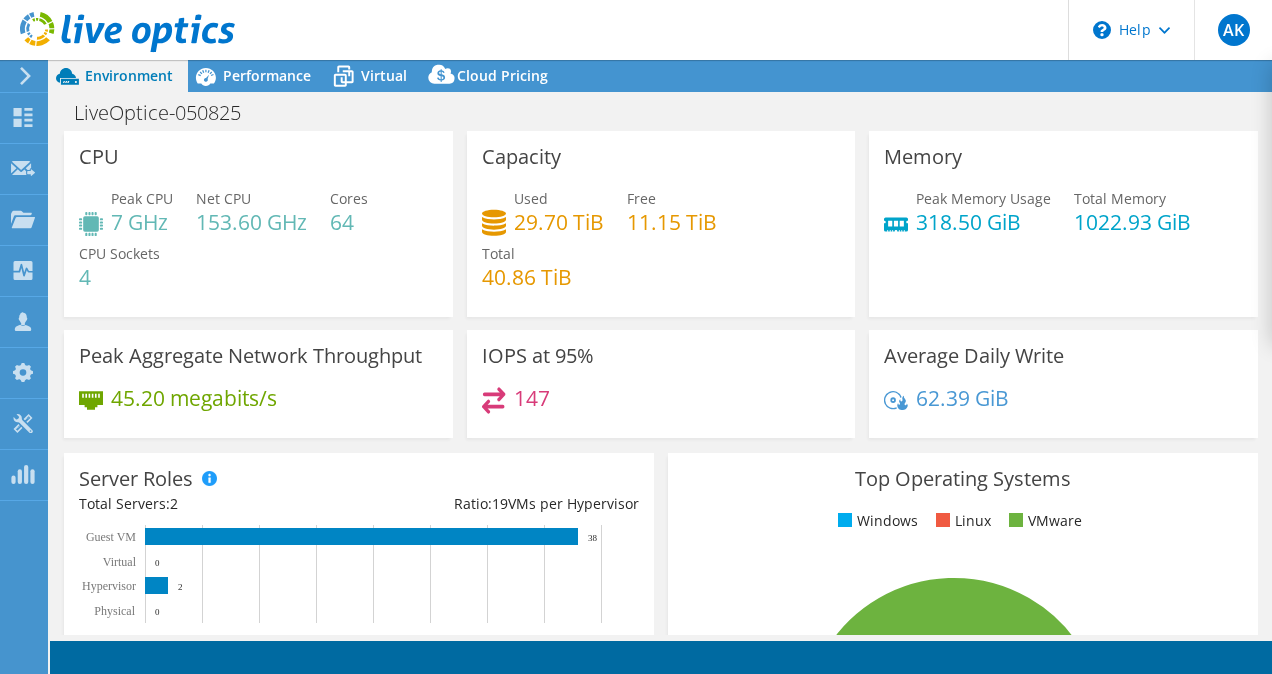 select on "USD" 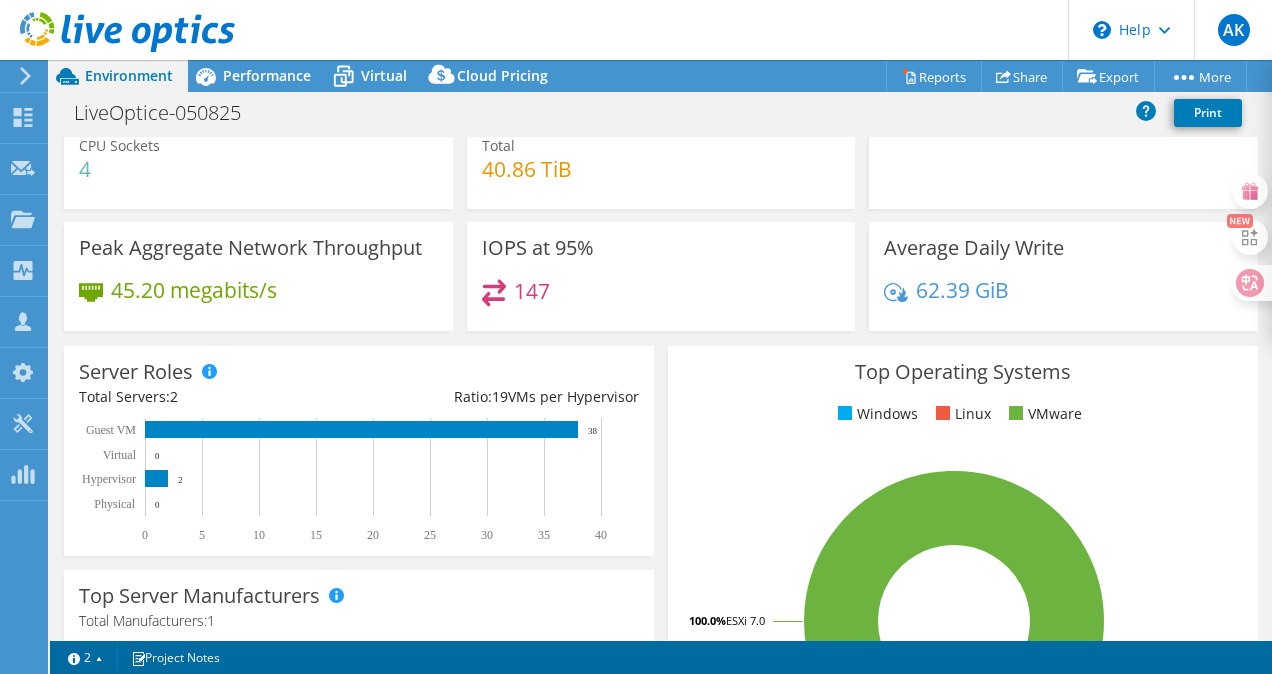 scroll, scrollTop: 0, scrollLeft: 0, axis: both 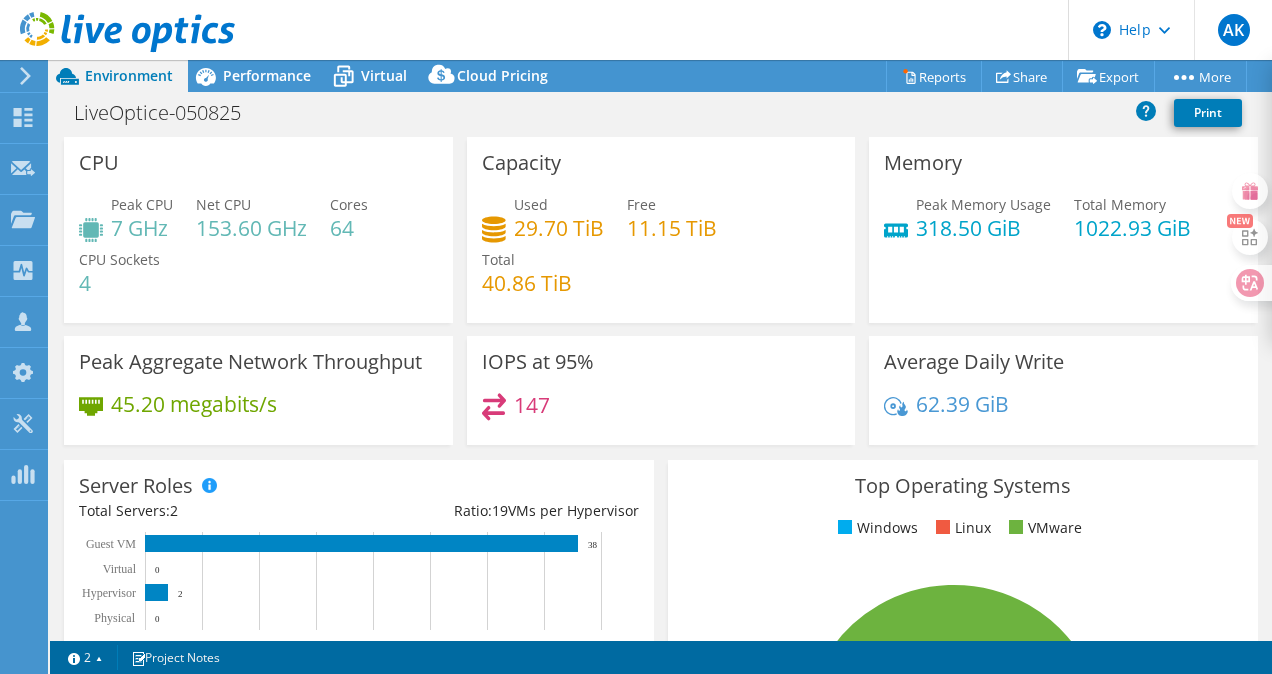 click on "Peak CPU
7 GHz" at bounding box center (126, 216) 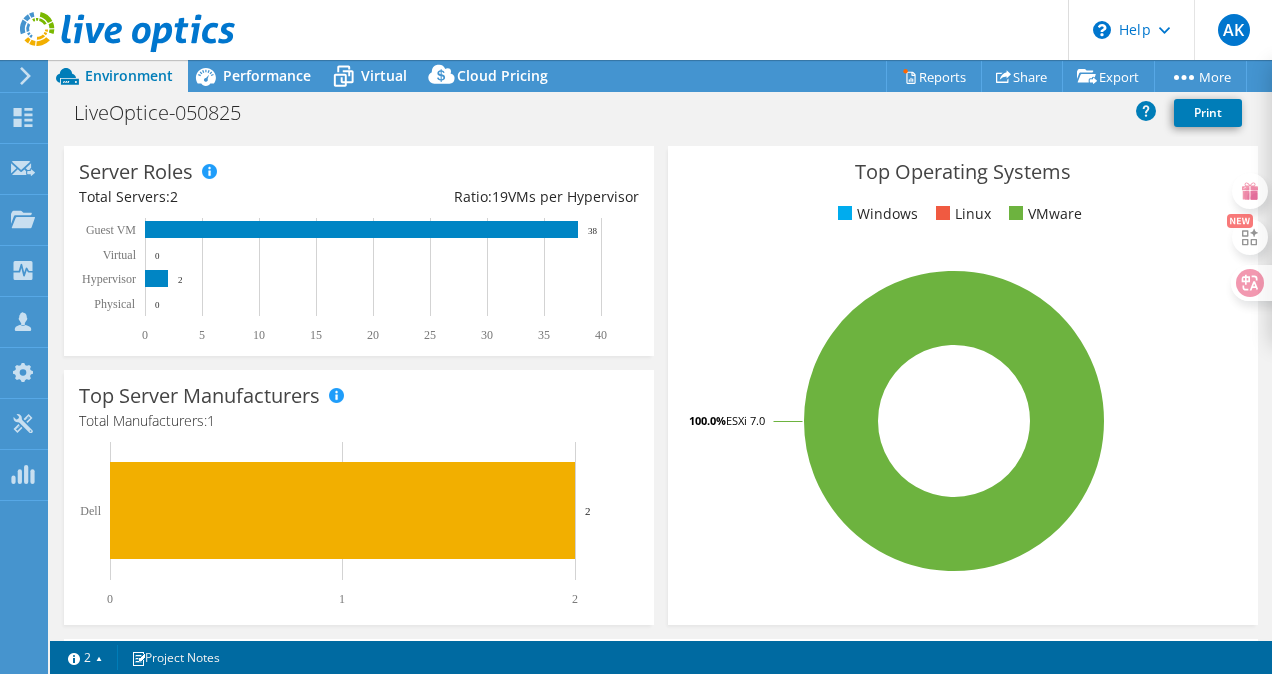 scroll, scrollTop: 0, scrollLeft: 0, axis: both 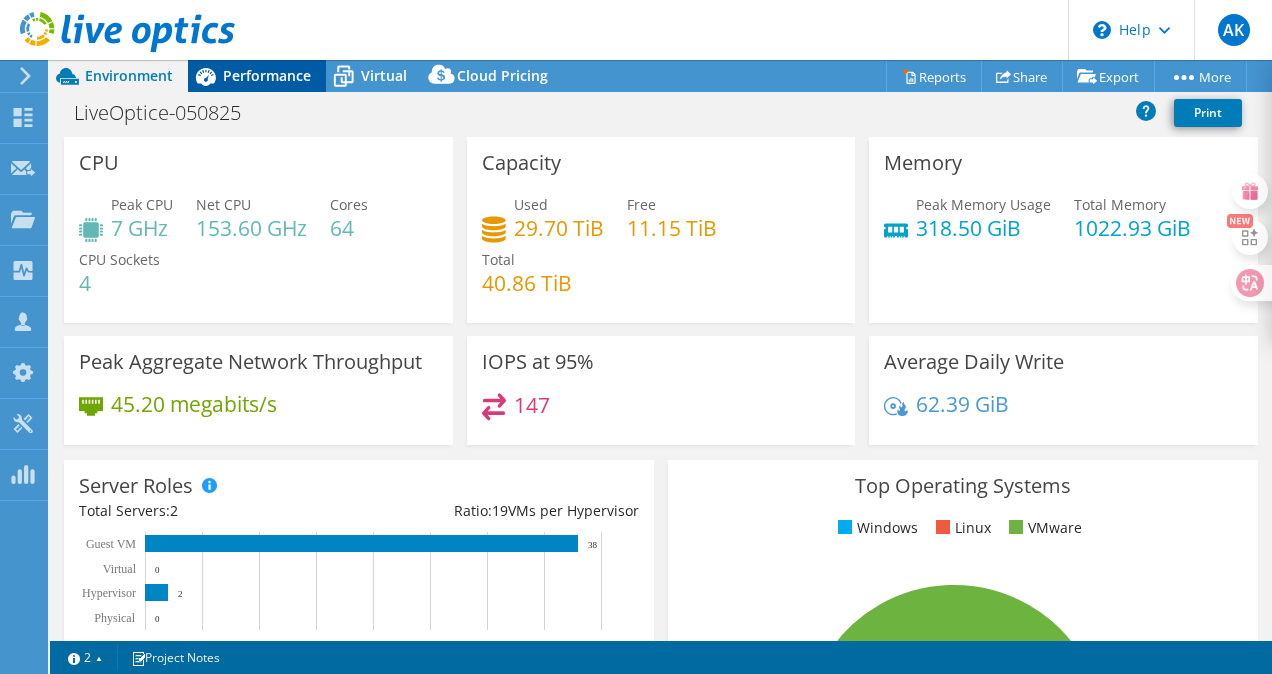 click on "Performance" at bounding box center [267, 75] 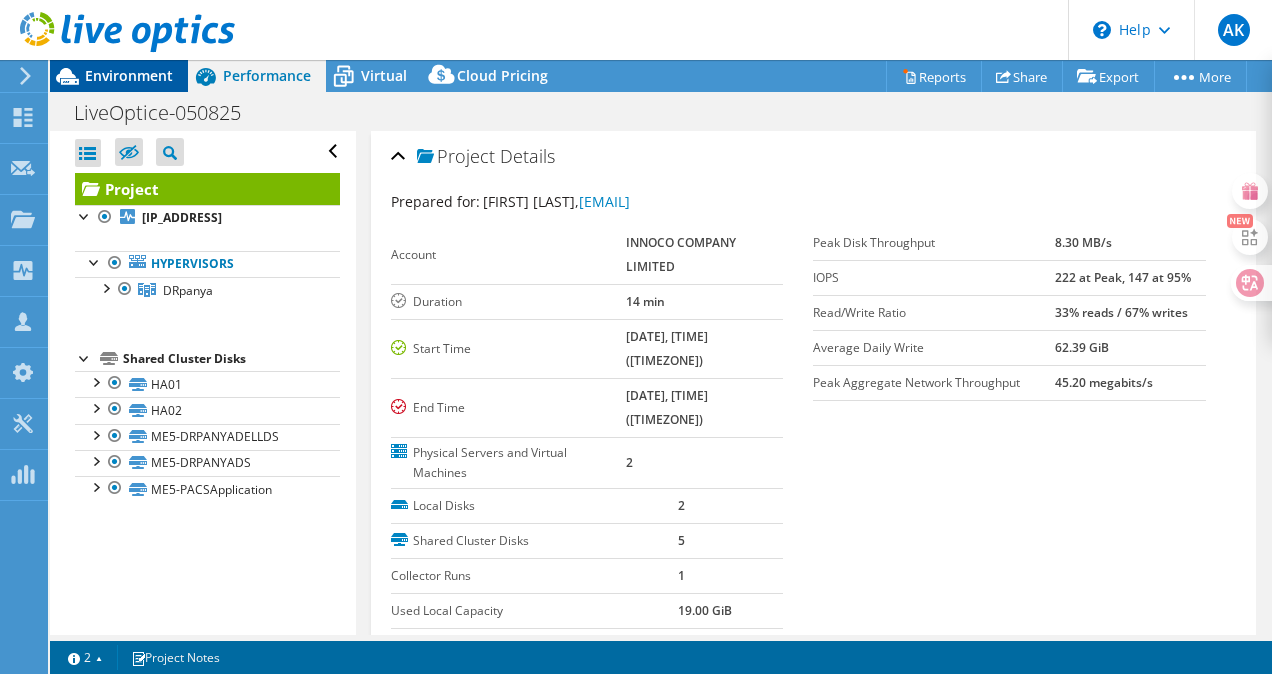 click on "Environment" at bounding box center (129, 75) 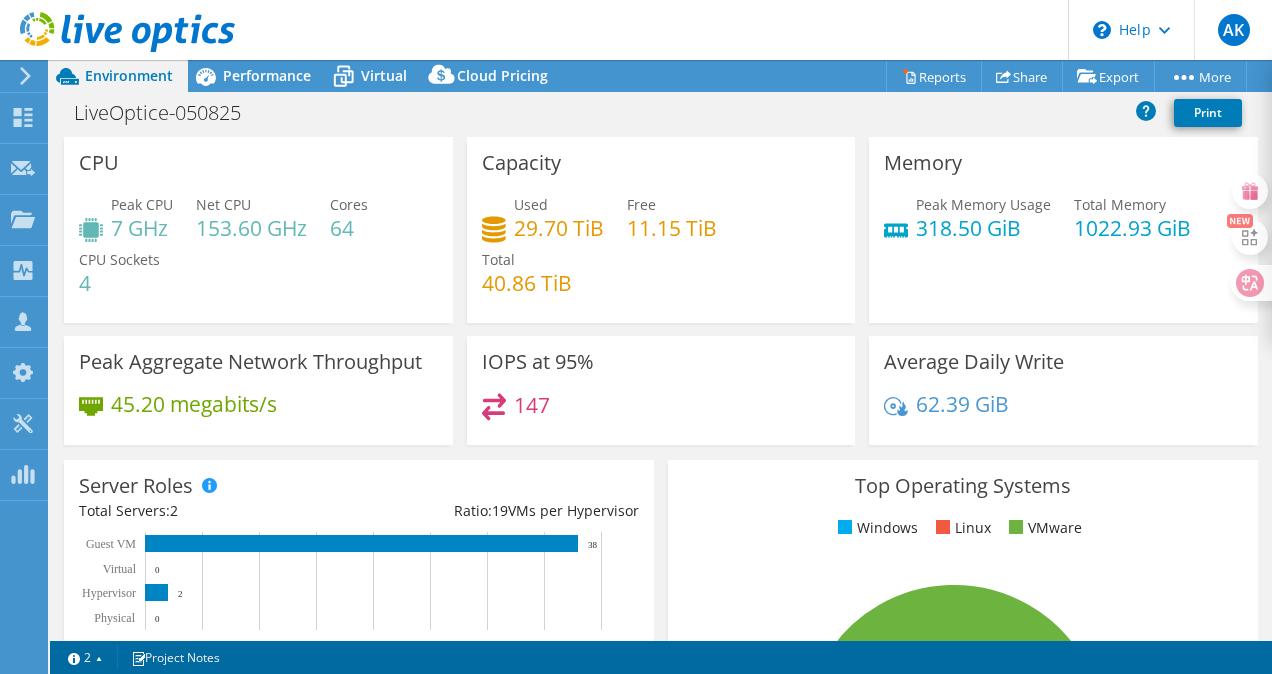click on "CPU" at bounding box center (99, 163) 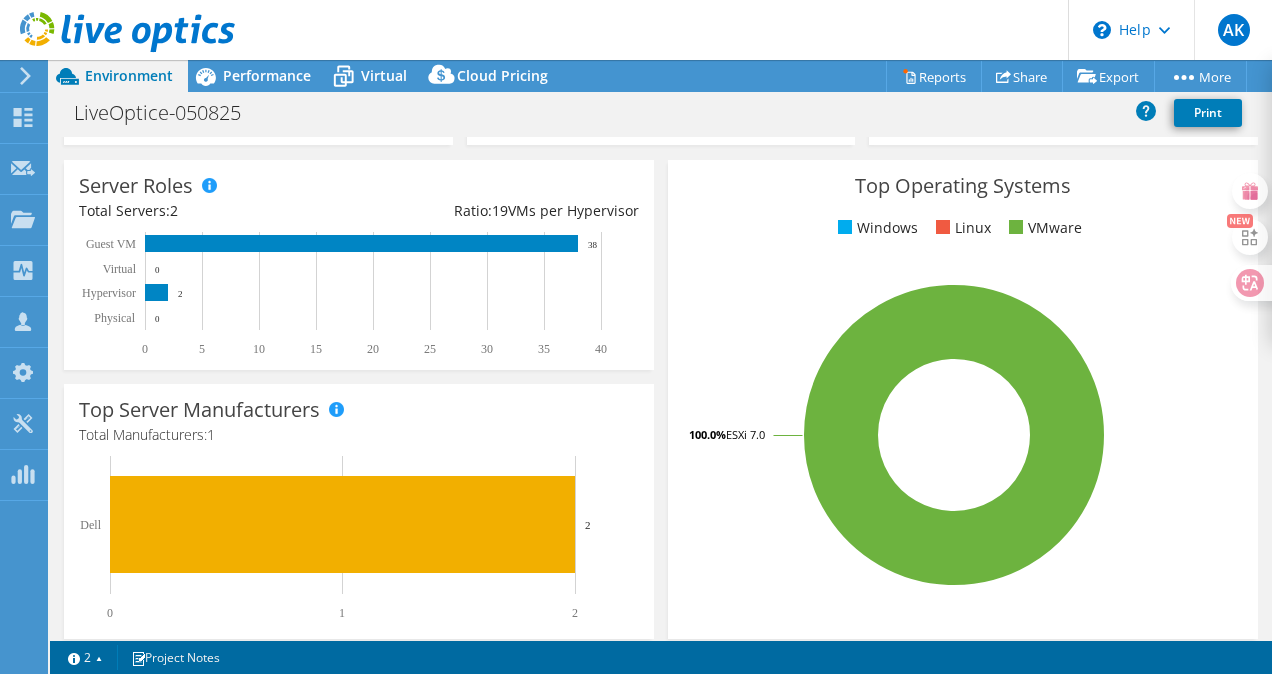 scroll, scrollTop: 0, scrollLeft: 0, axis: both 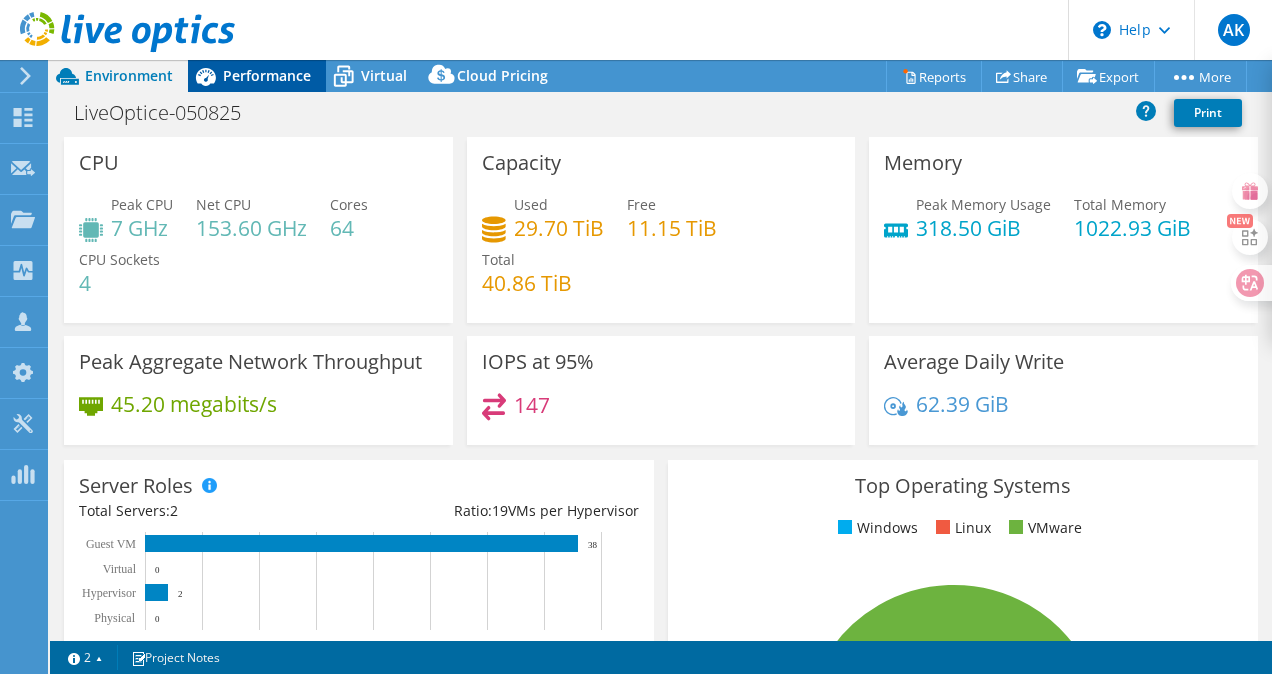 click on "Performance" at bounding box center [267, 75] 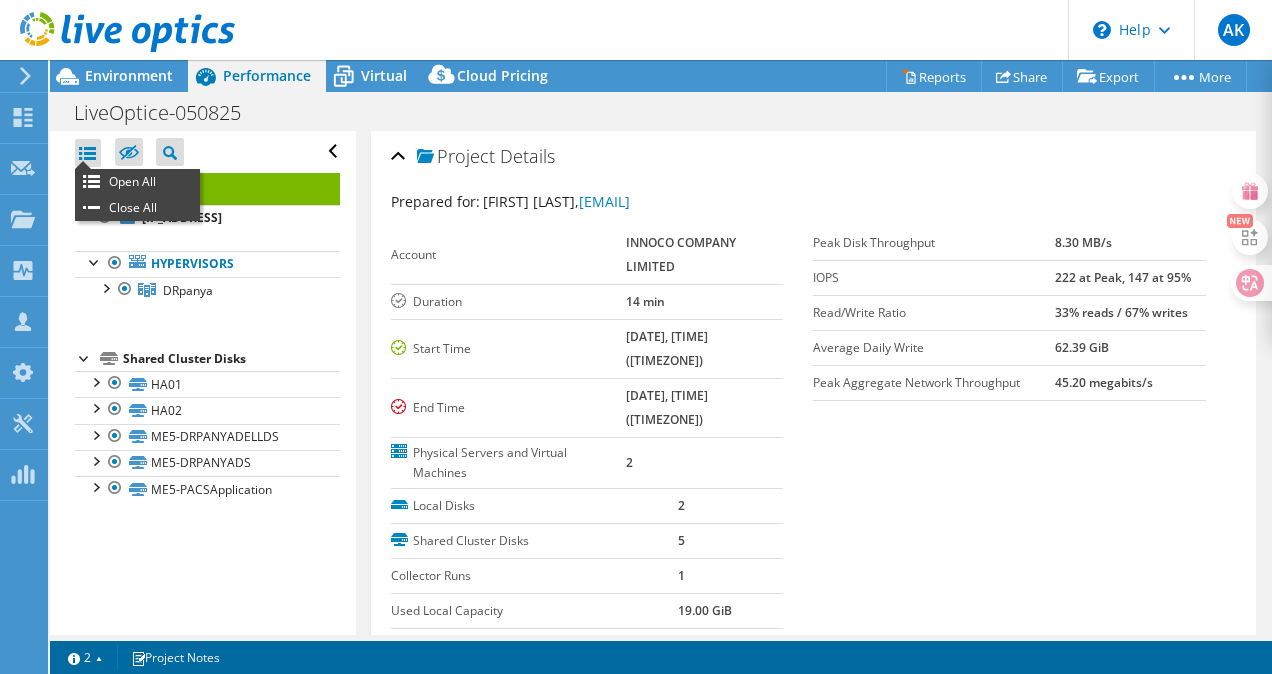 click at bounding box center [88, 153] 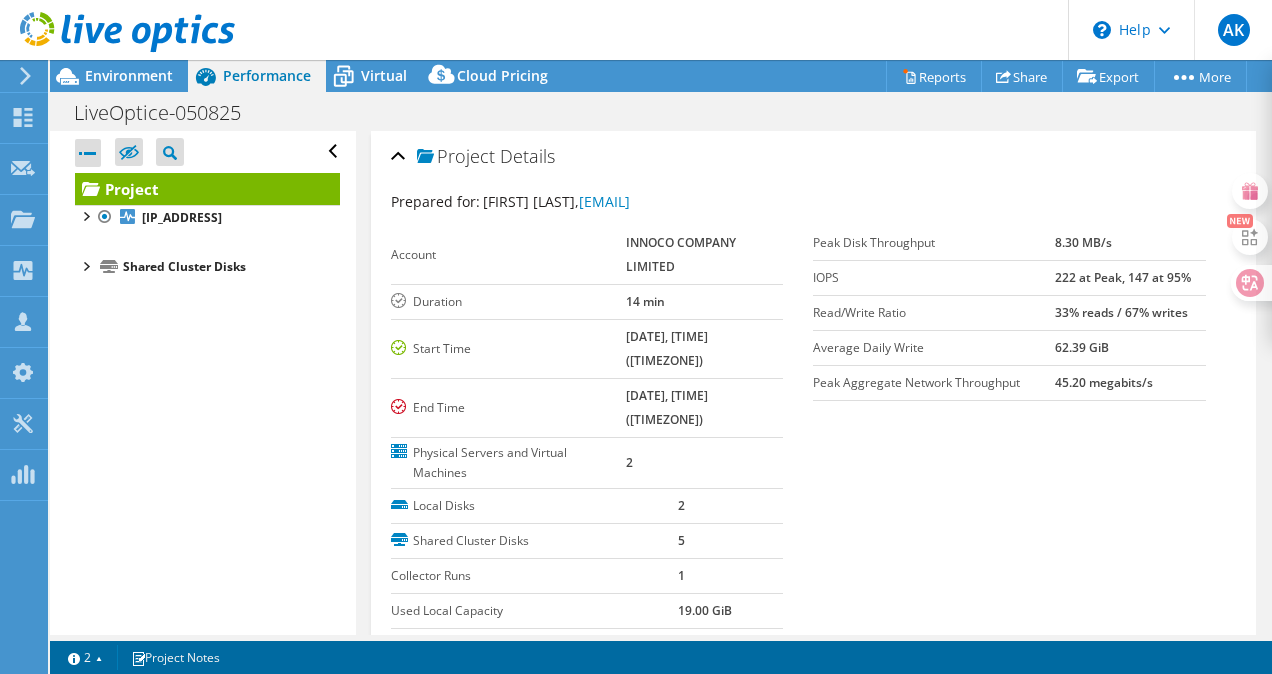 click at bounding box center [88, 153] 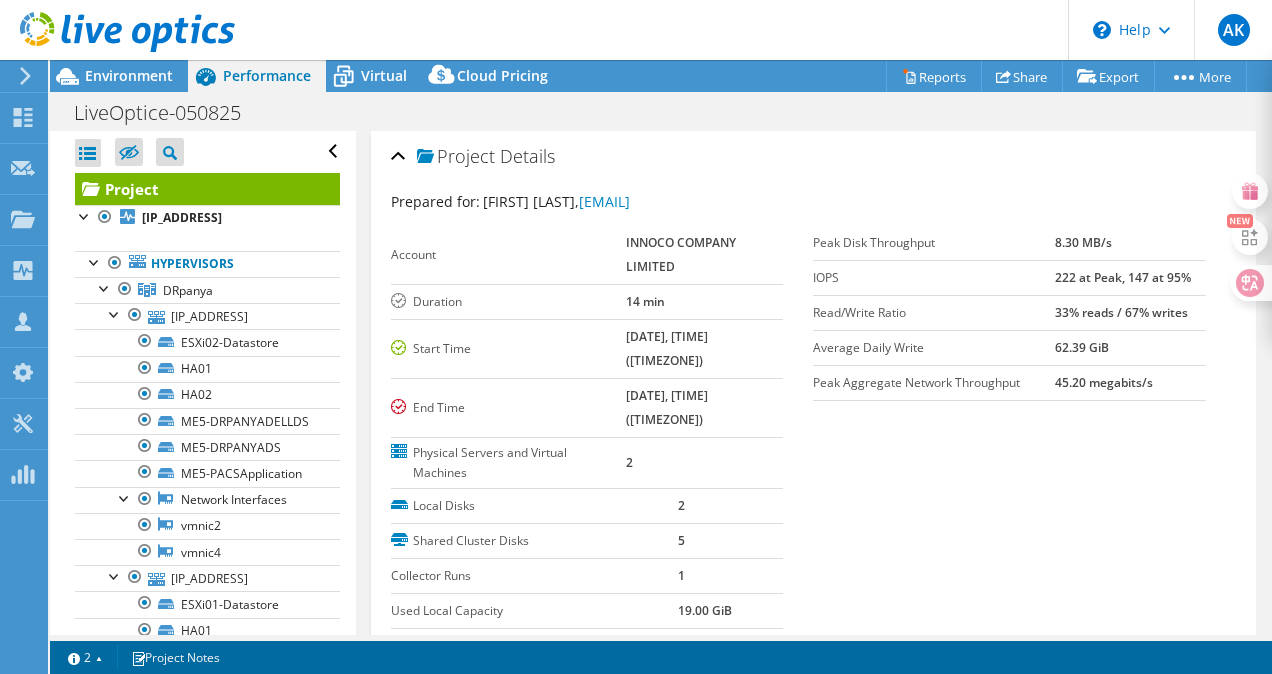 click at bounding box center (88, 153) 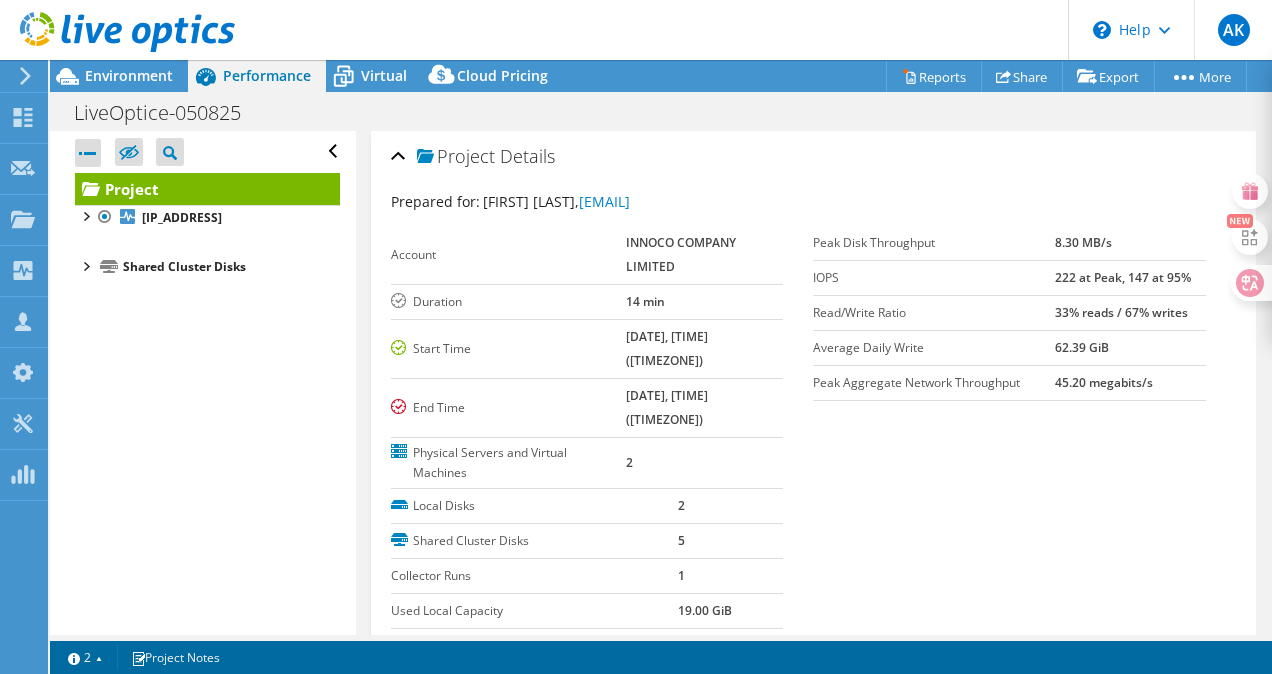 click at bounding box center [88, 153] 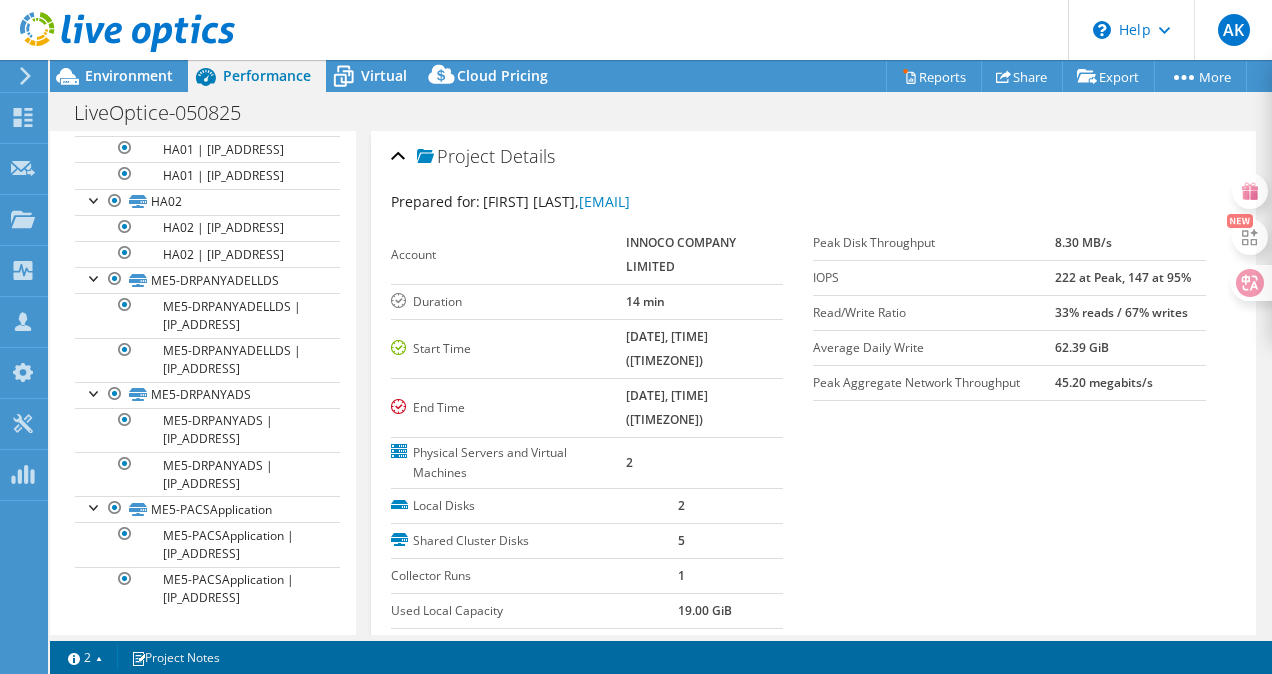 scroll, scrollTop: 844, scrollLeft: 0, axis: vertical 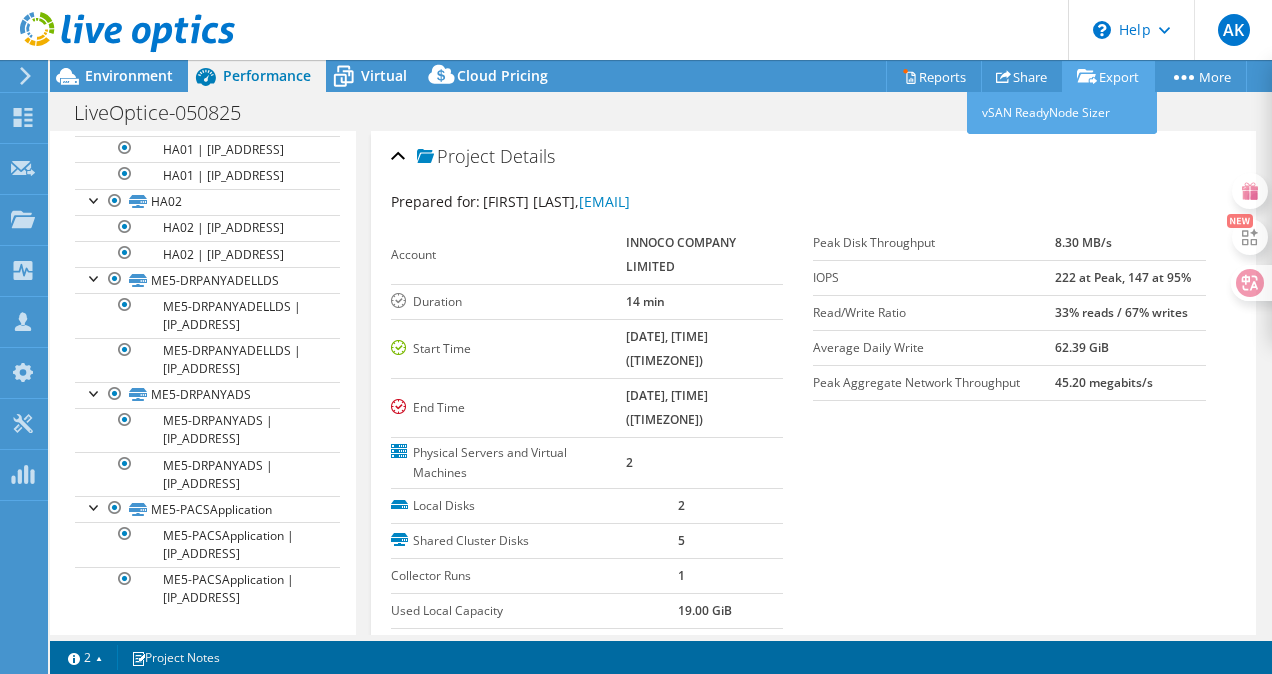 click on "Export" at bounding box center (1108, 76) 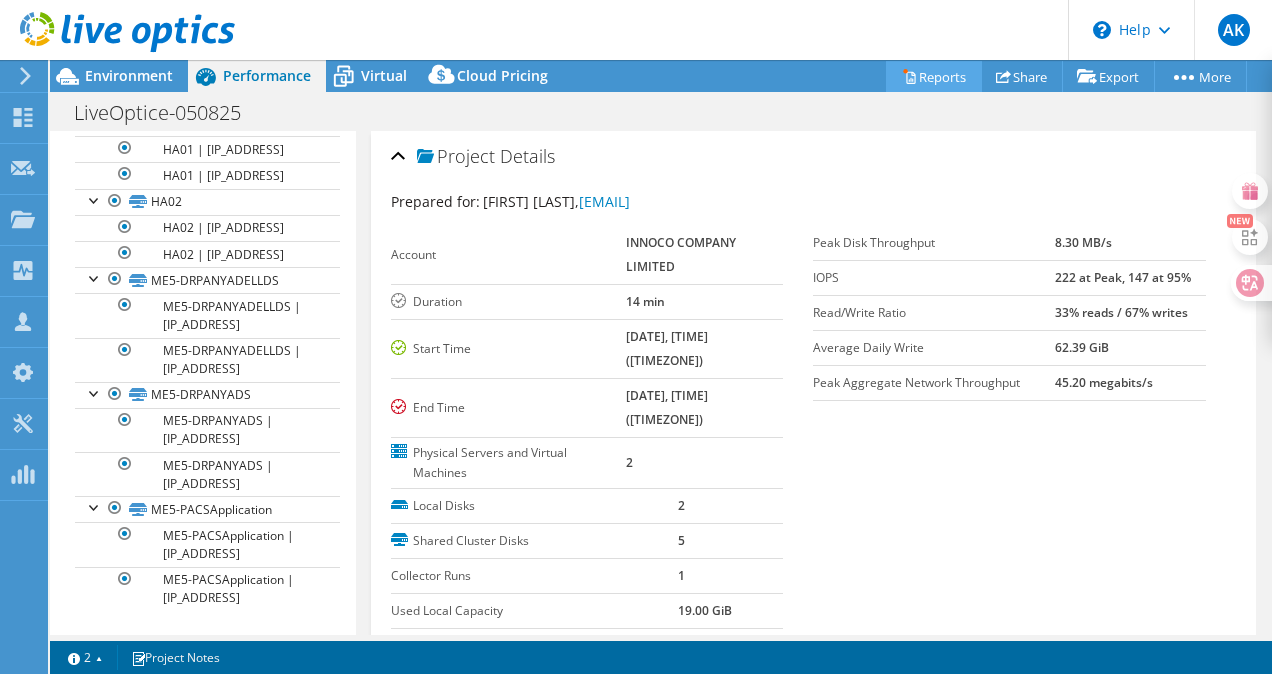 click on "Reports" at bounding box center [934, 76] 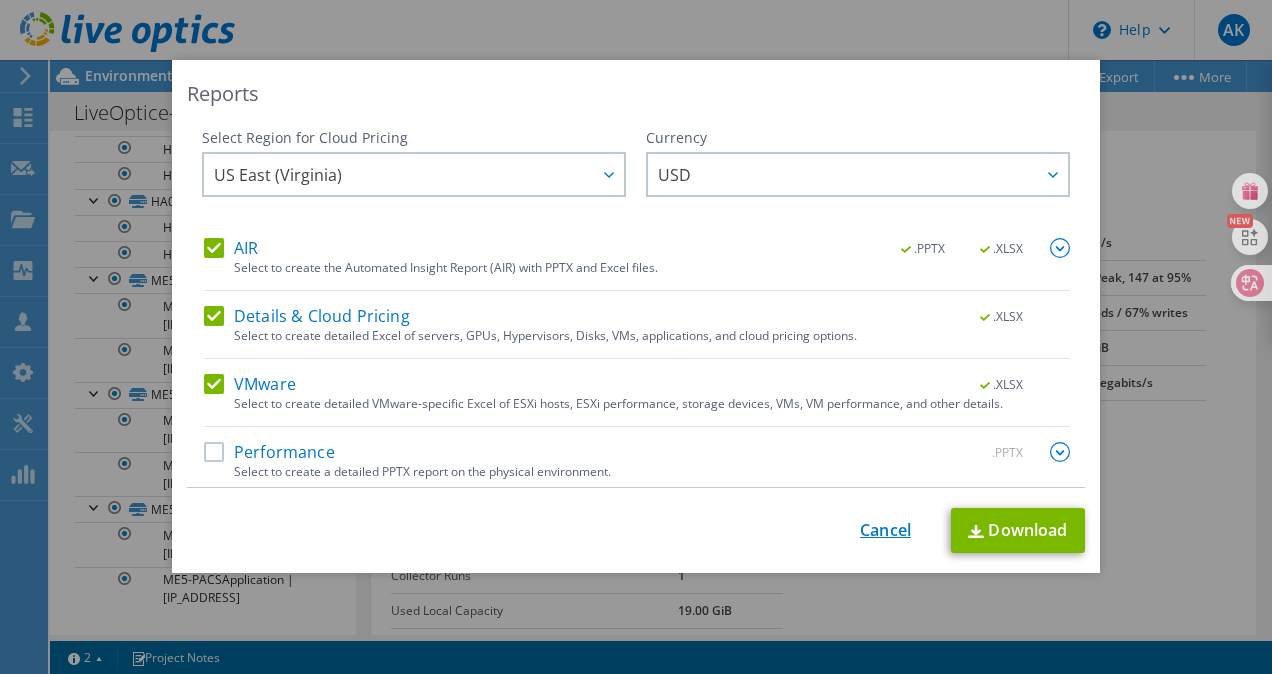 click on "Cancel" at bounding box center (885, 530) 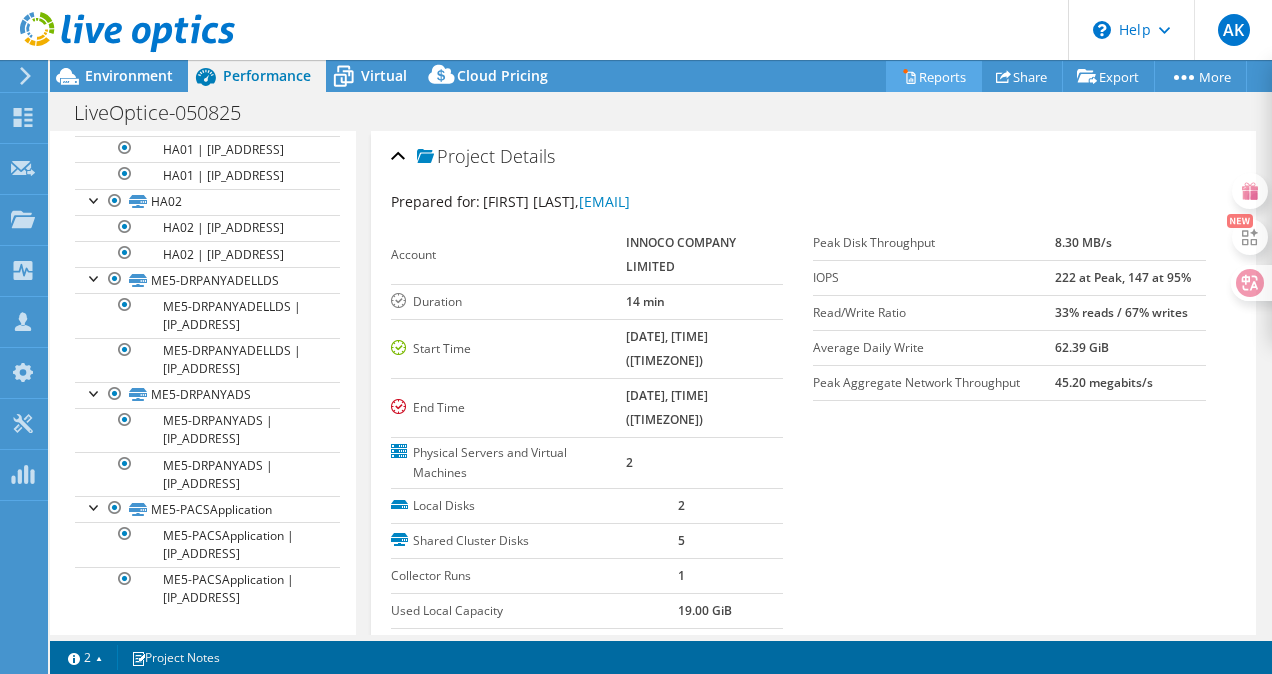 click on "Reports" at bounding box center (934, 76) 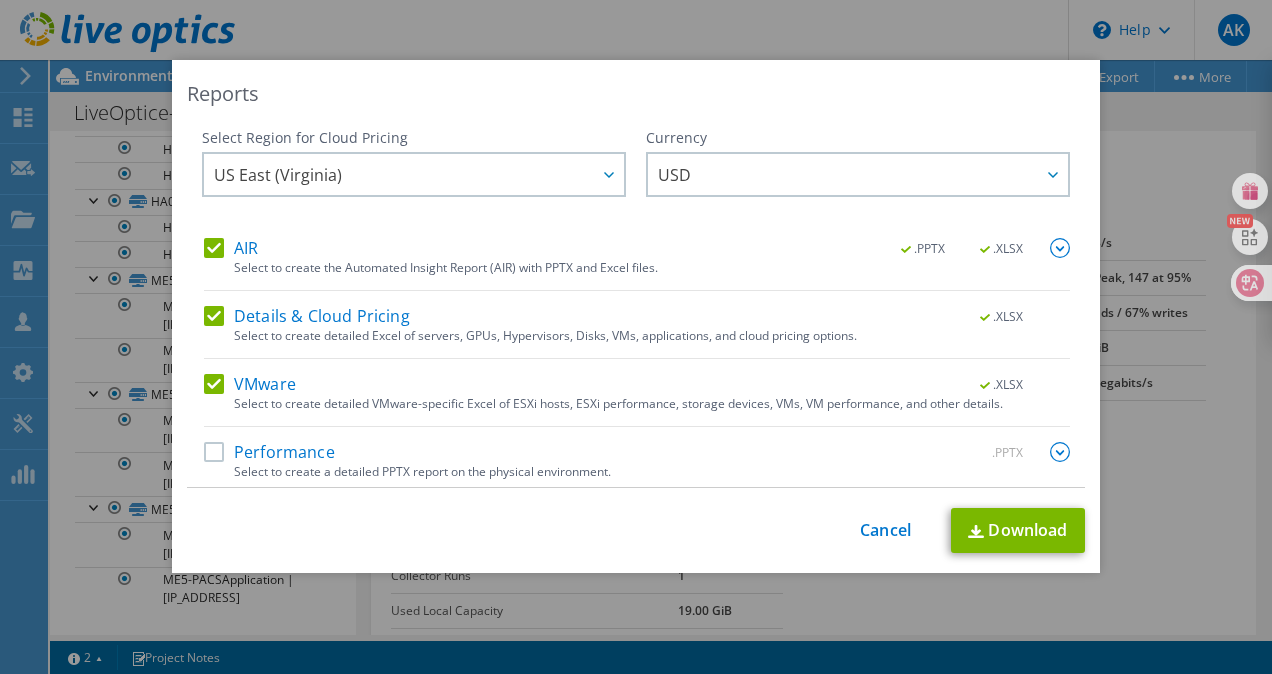 click on "AIR" at bounding box center [231, 248] 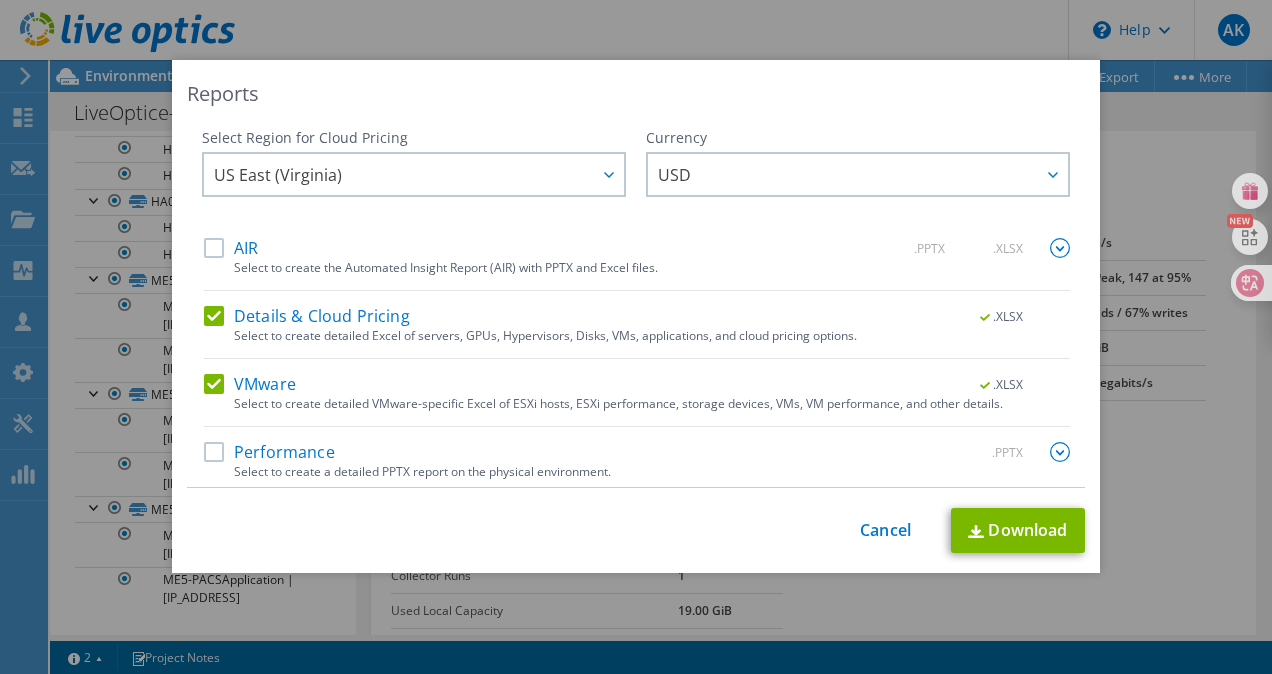 click on "Details & Cloud Pricing" at bounding box center [307, 316] 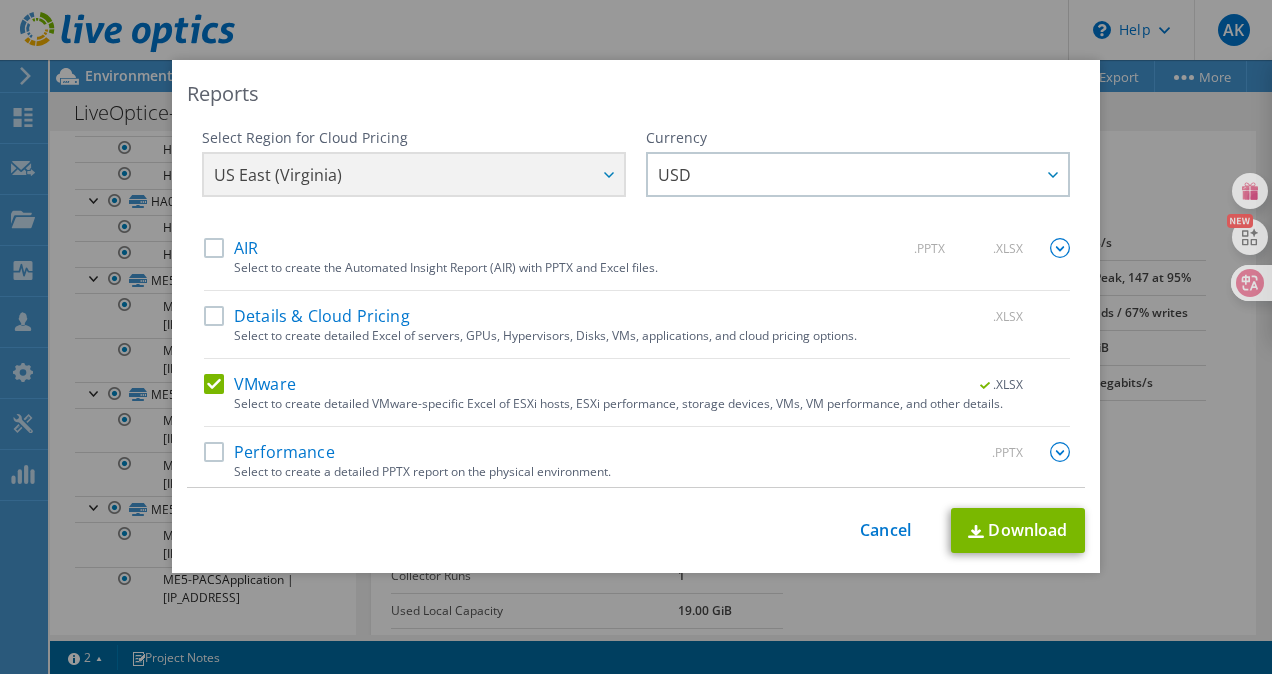 scroll, scrollTop: 5, scrollLeft: 0, axis: vertical 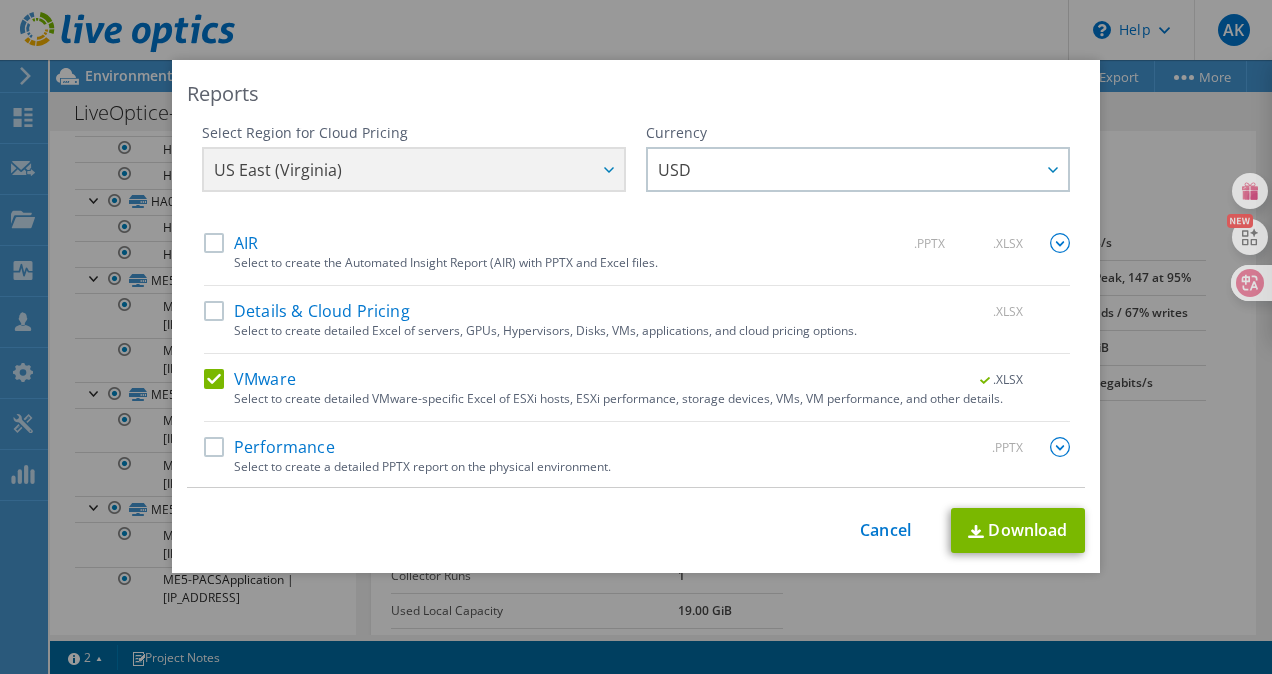 click on "Performance" at bounding box center (269, 447) 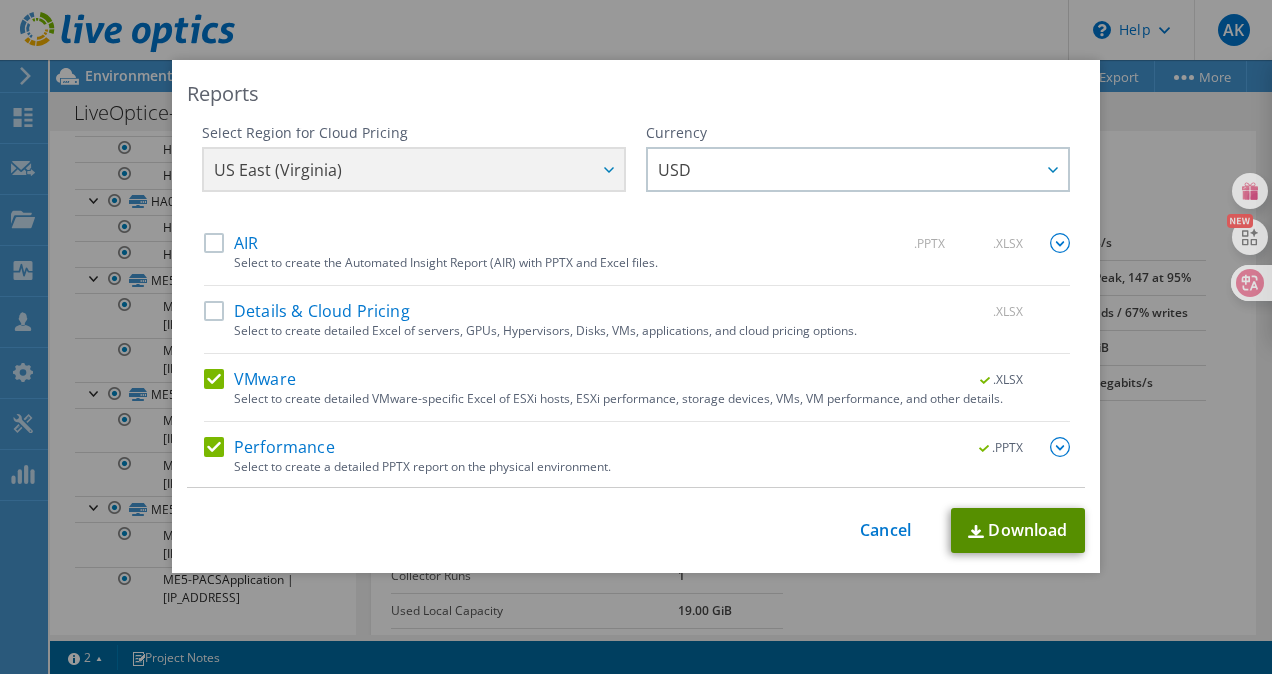 click on "Download" at bounding box center (1018, 530) 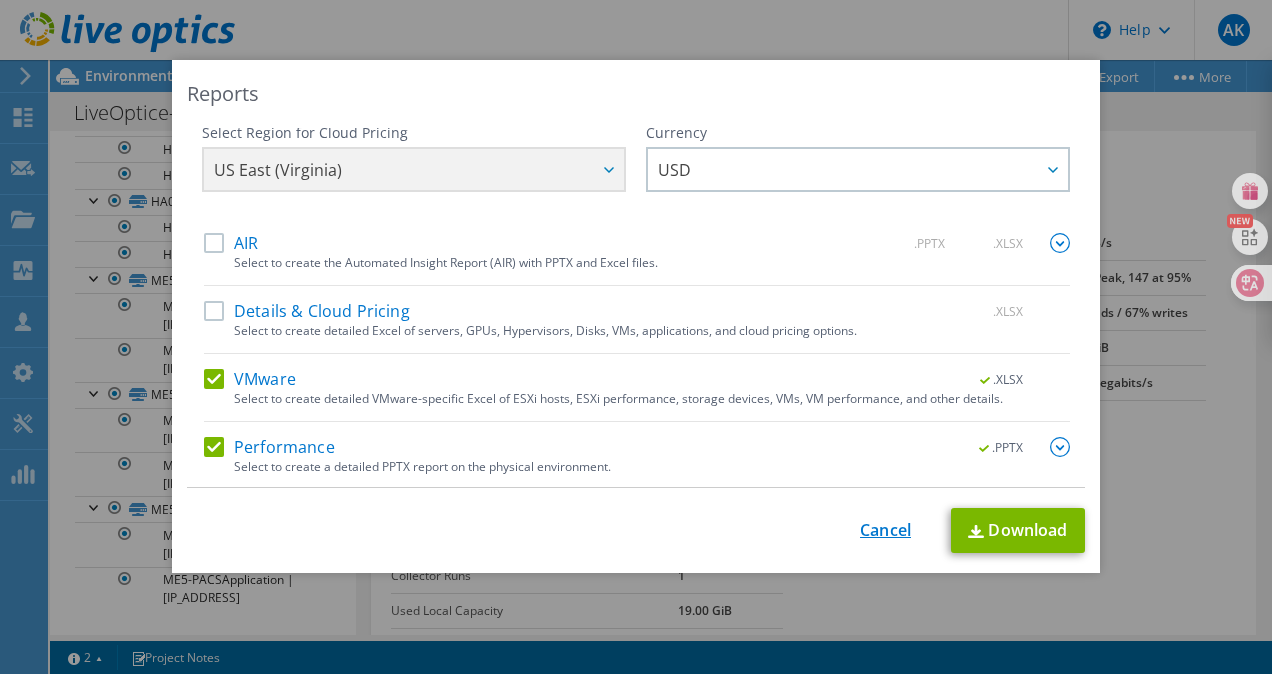 click on "Cancel" at bounding box center [885, 530] 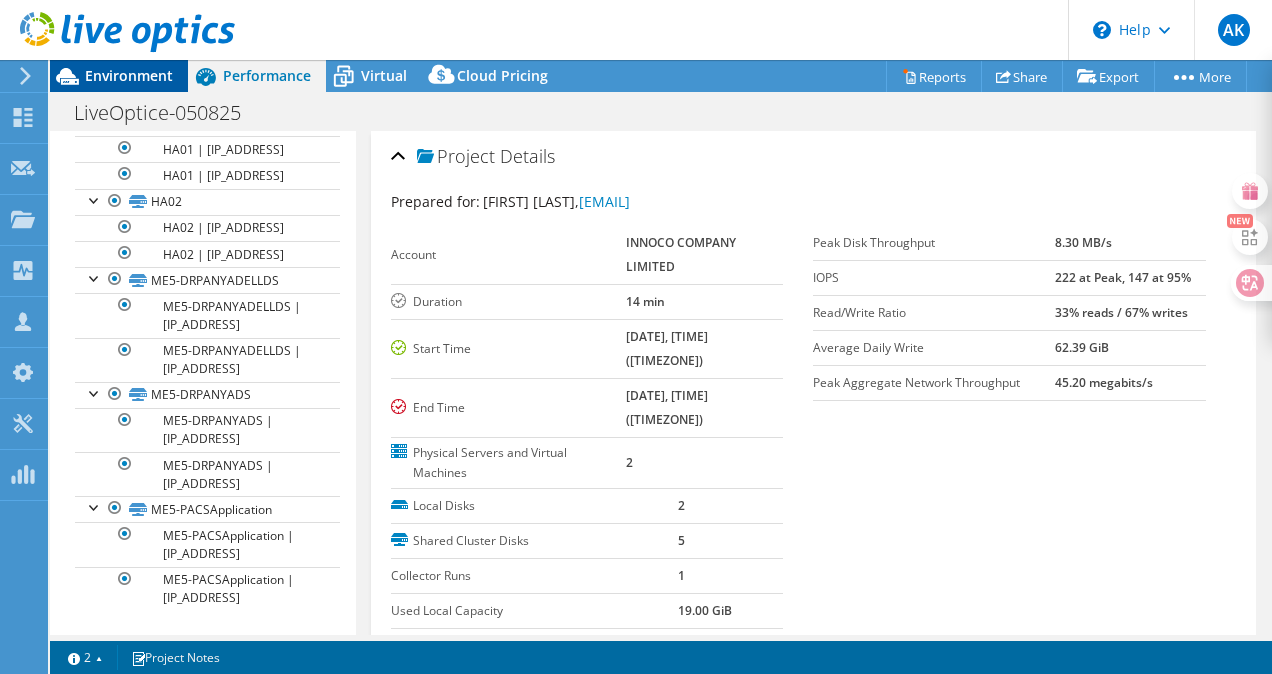 click on "Environment" at bounding box center (129, 75) 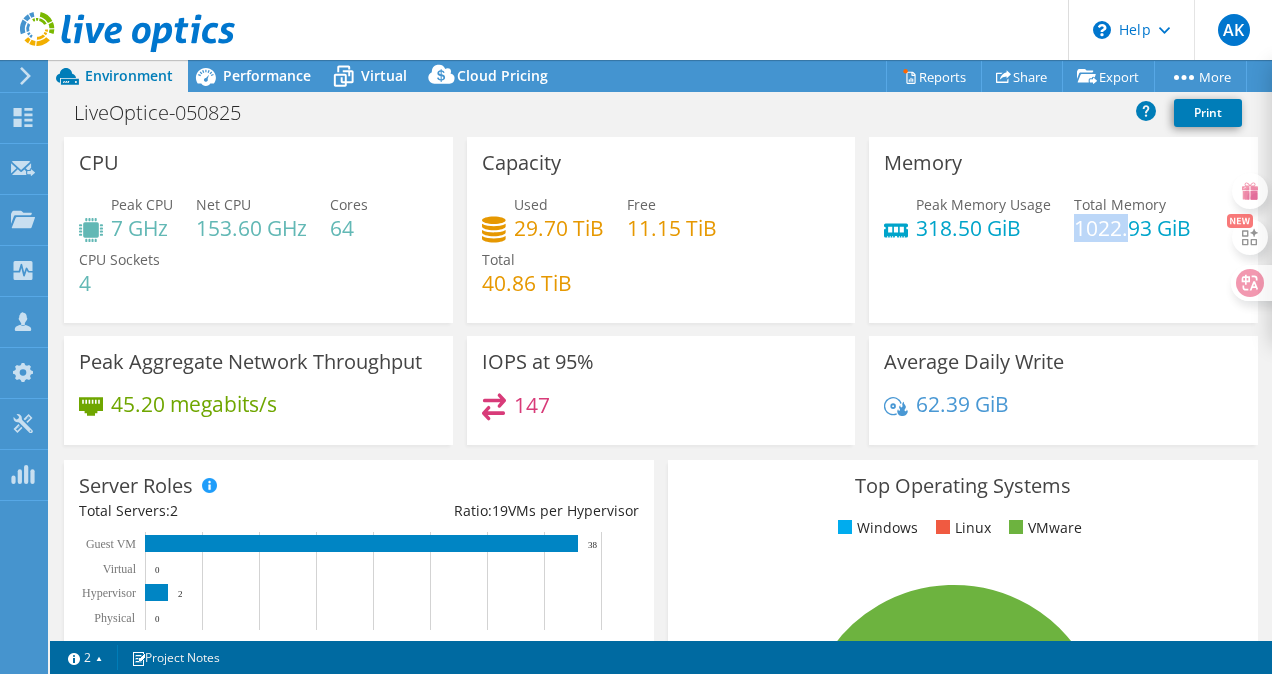 drag, startPoint x: 1064, startPoint y: 230, endPoint x: 1114, endPoint y: 236, distance: 50.358715 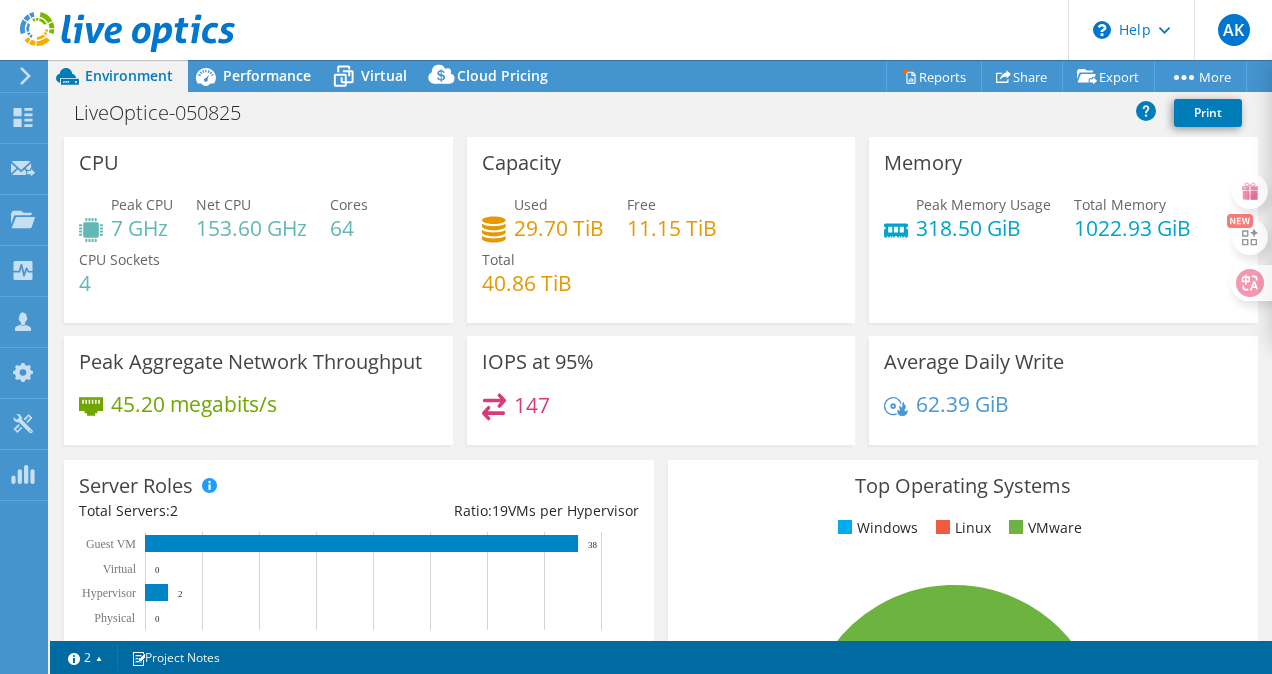 drag, startPoint x: 1114, startPoint y: 236, endPoint x: 1111, endPoint y: 260, distance: 24.186773 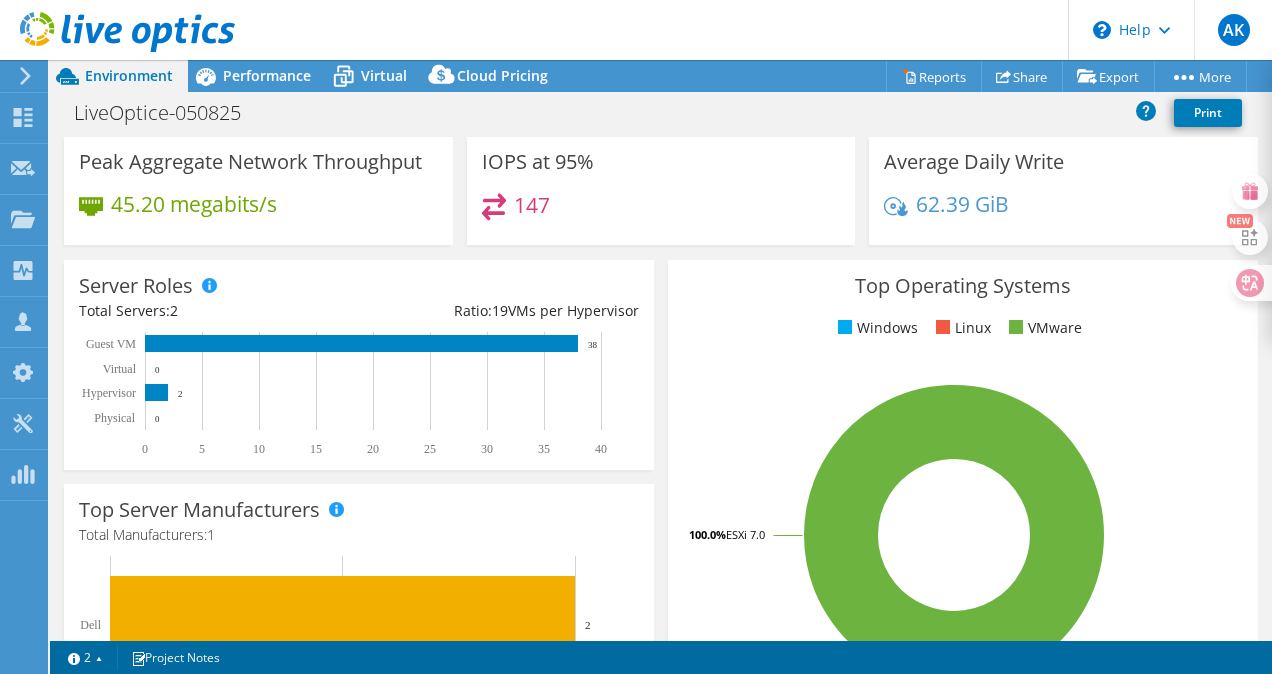 scroll, scrollTop: 0, scrollLeft: 0, axis: both 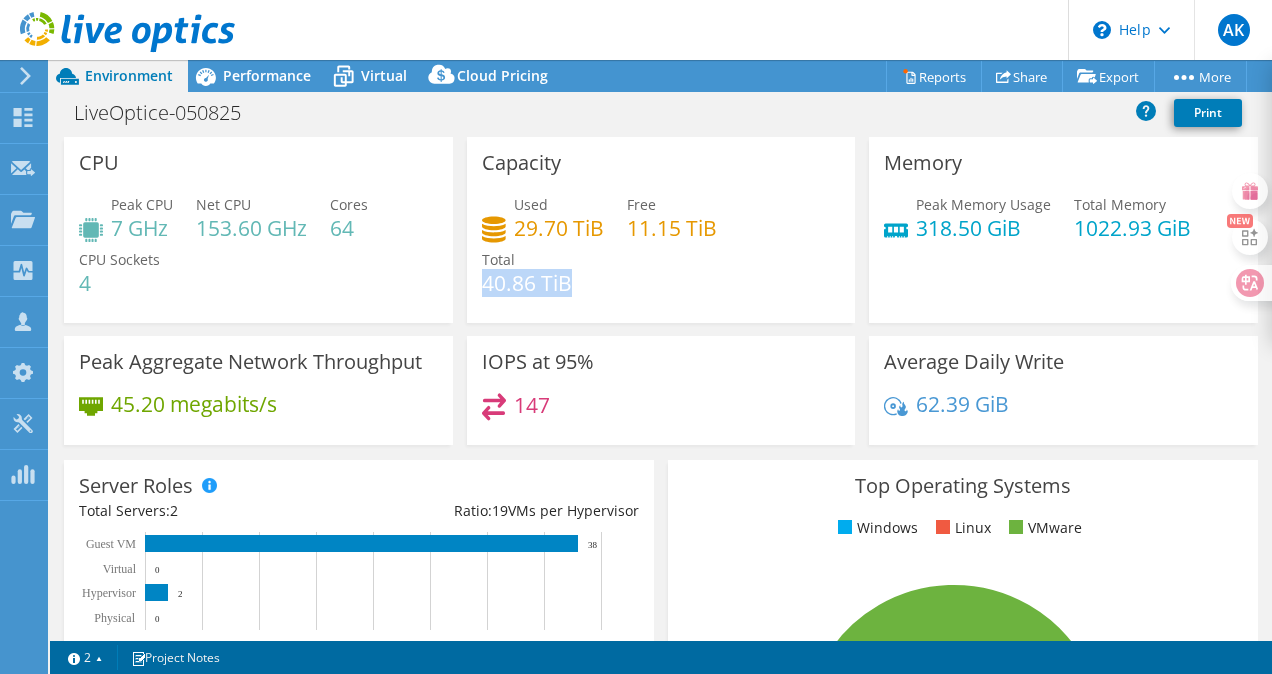 drag, startPoint x: 482, startPoint y: 283, endPoint x: 566, endPoint y: 286, distance: 84.05355 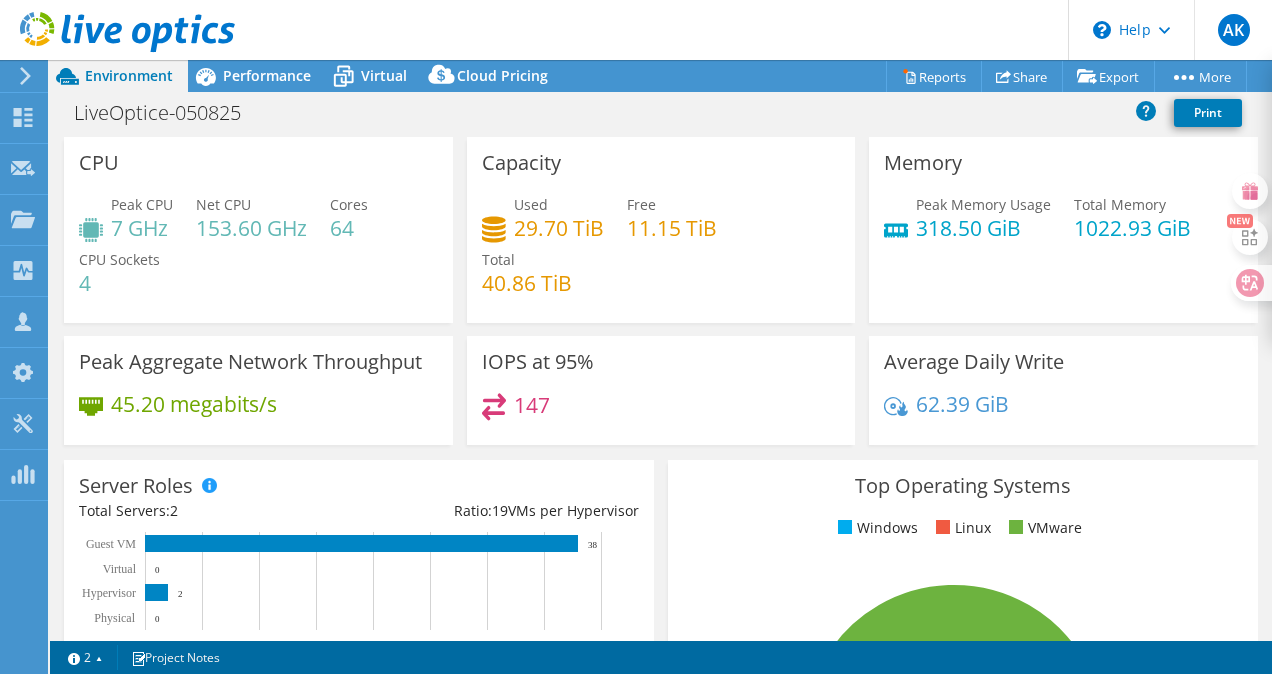drag, startPoint x: 566, startPoint y: 286, endPoint x: 662, endPoint y: 284, distance: 96.02083 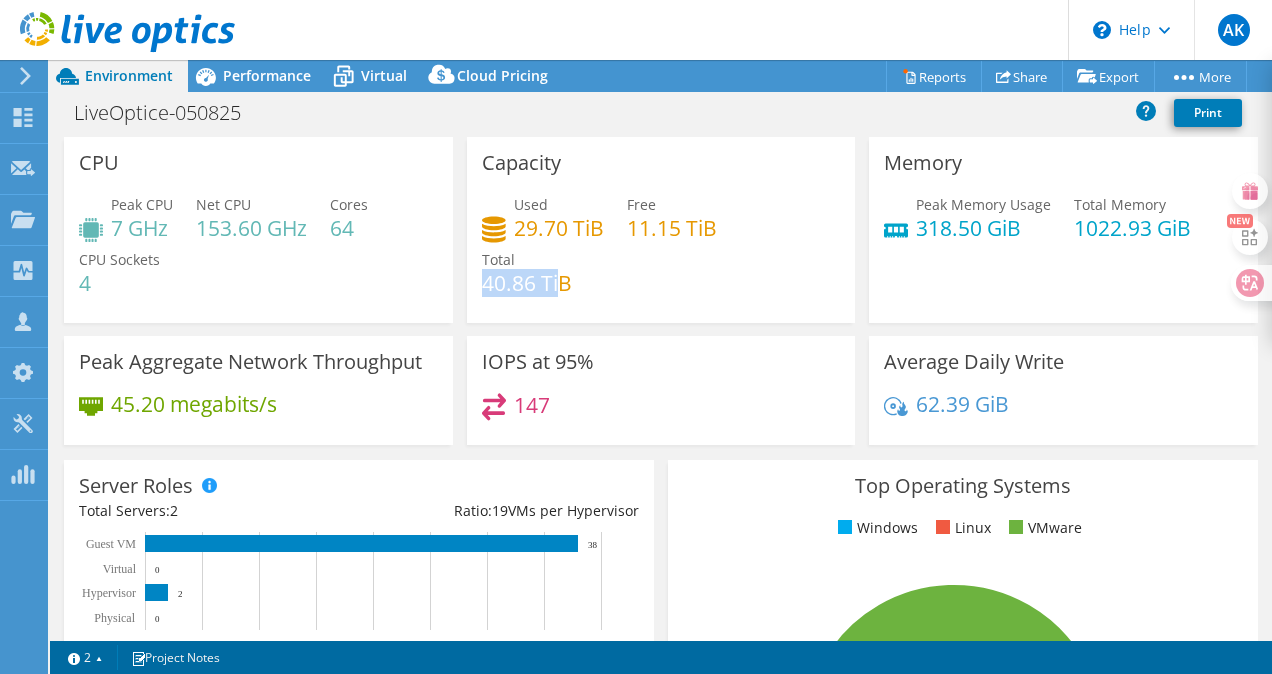 drag, startPoint x: 482, startPoint y: 280, endPoint x: 558, endPoint y: 283, distance: 76.05919 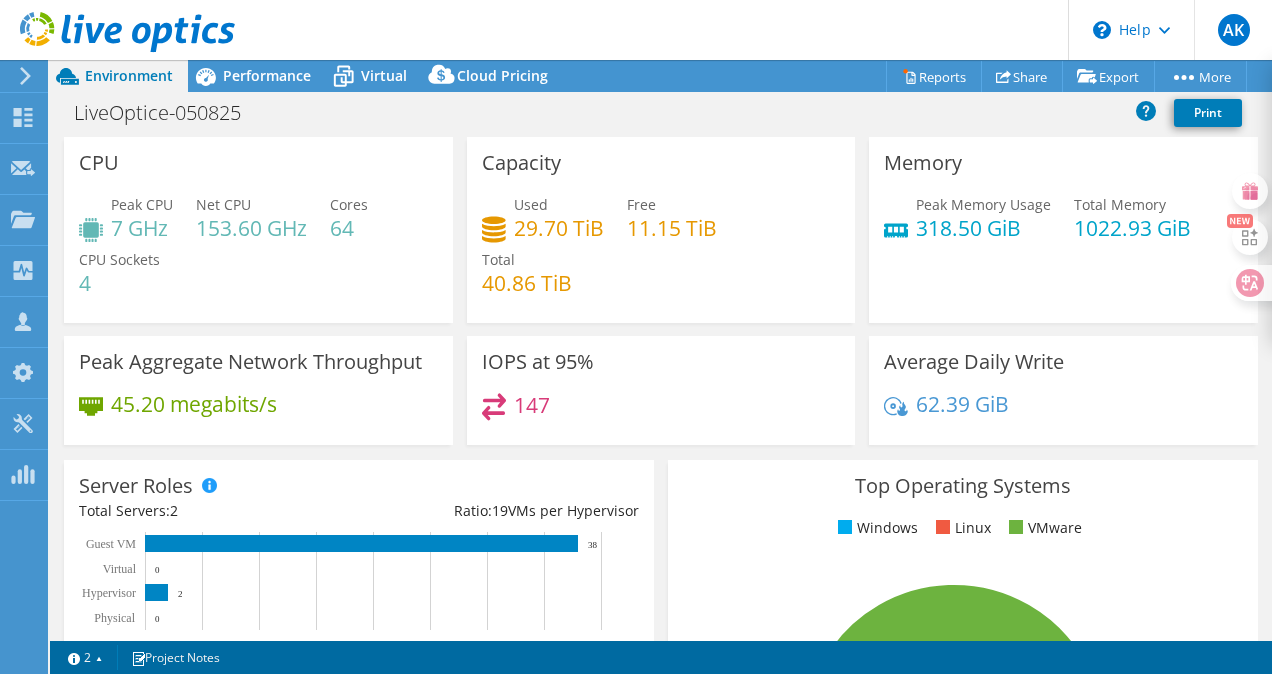 drag, startPoint x: 558, startPoint y: 283, endPoint x: 654, endPoint y: 278, distance: 96.13012 